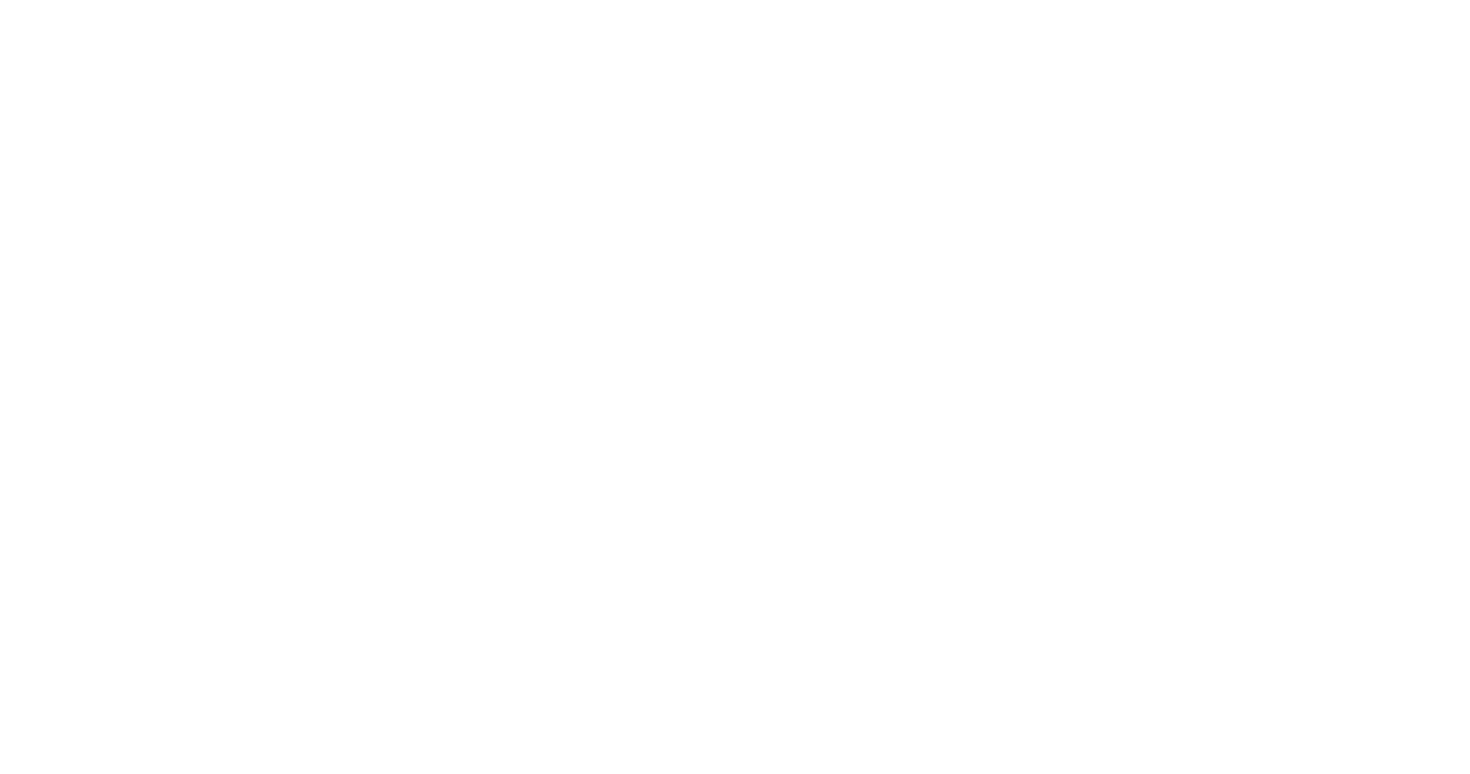 scroll, scrollTop: 0, scrollLeft: 0, axis: both 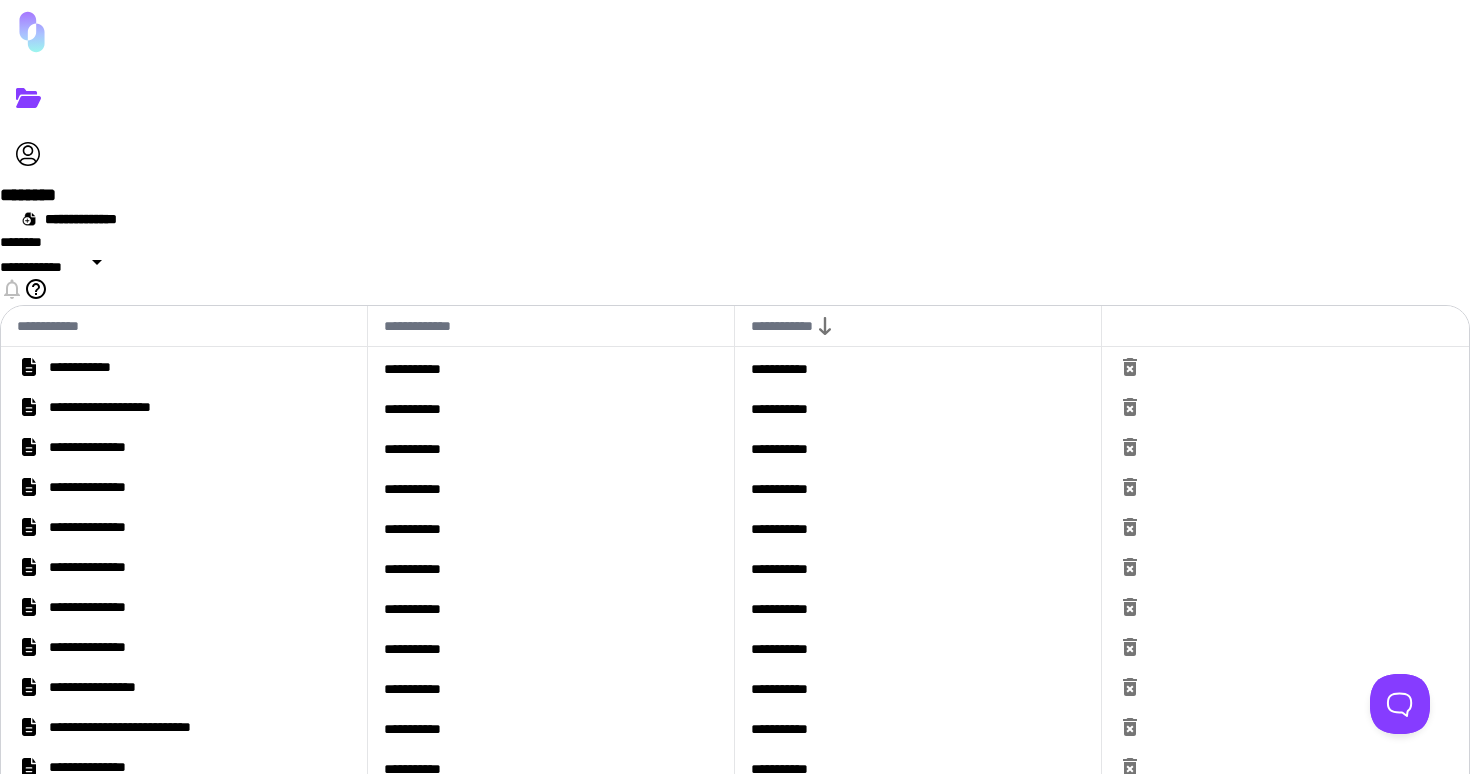 drag, startPoint x: 288, startPoint y: 591, endPoint x: 258, endPoint y: 604, distance: 32.695564 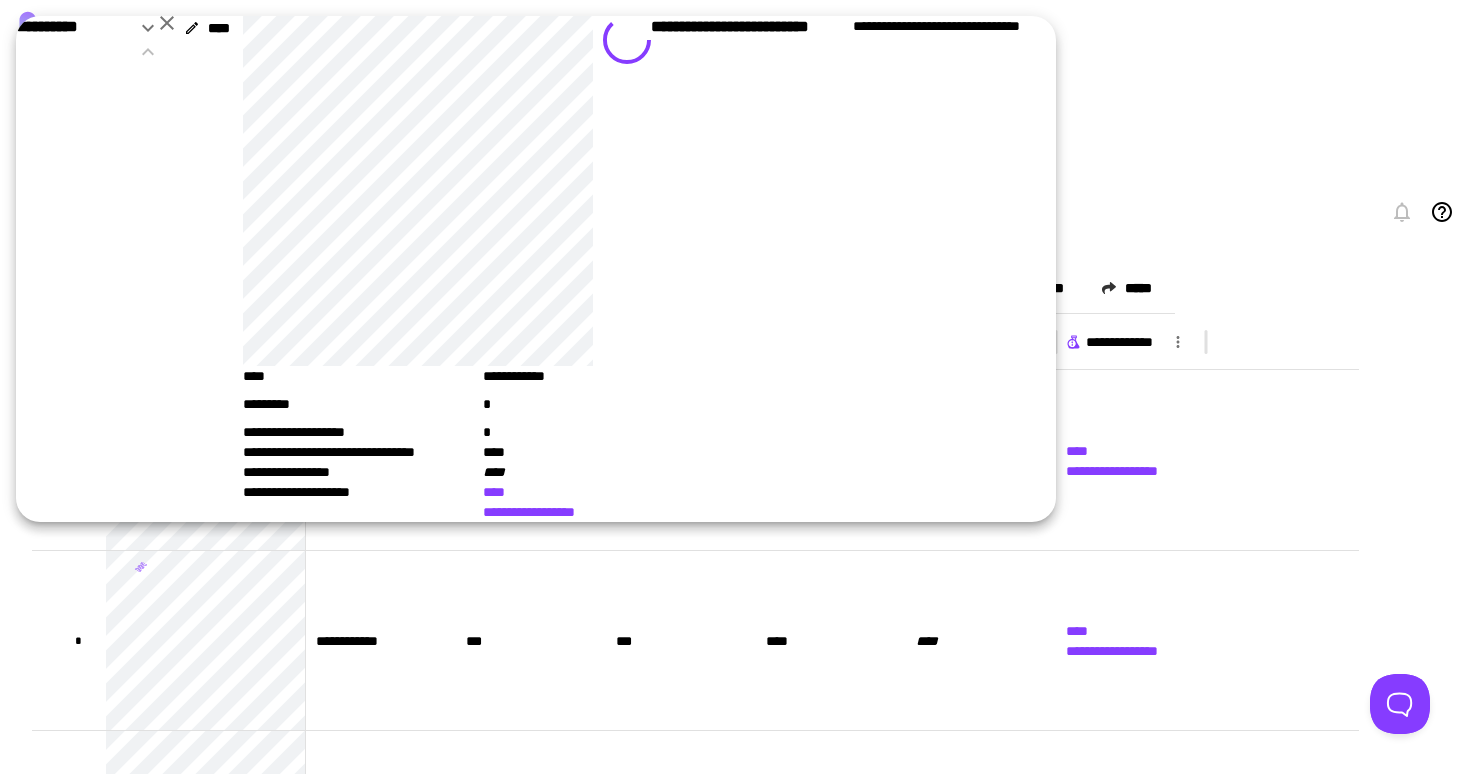 drag, startPoint x: 174, startPoint y: 31, endPoint x: 806, endPoint y: 5, distance: 632.5346 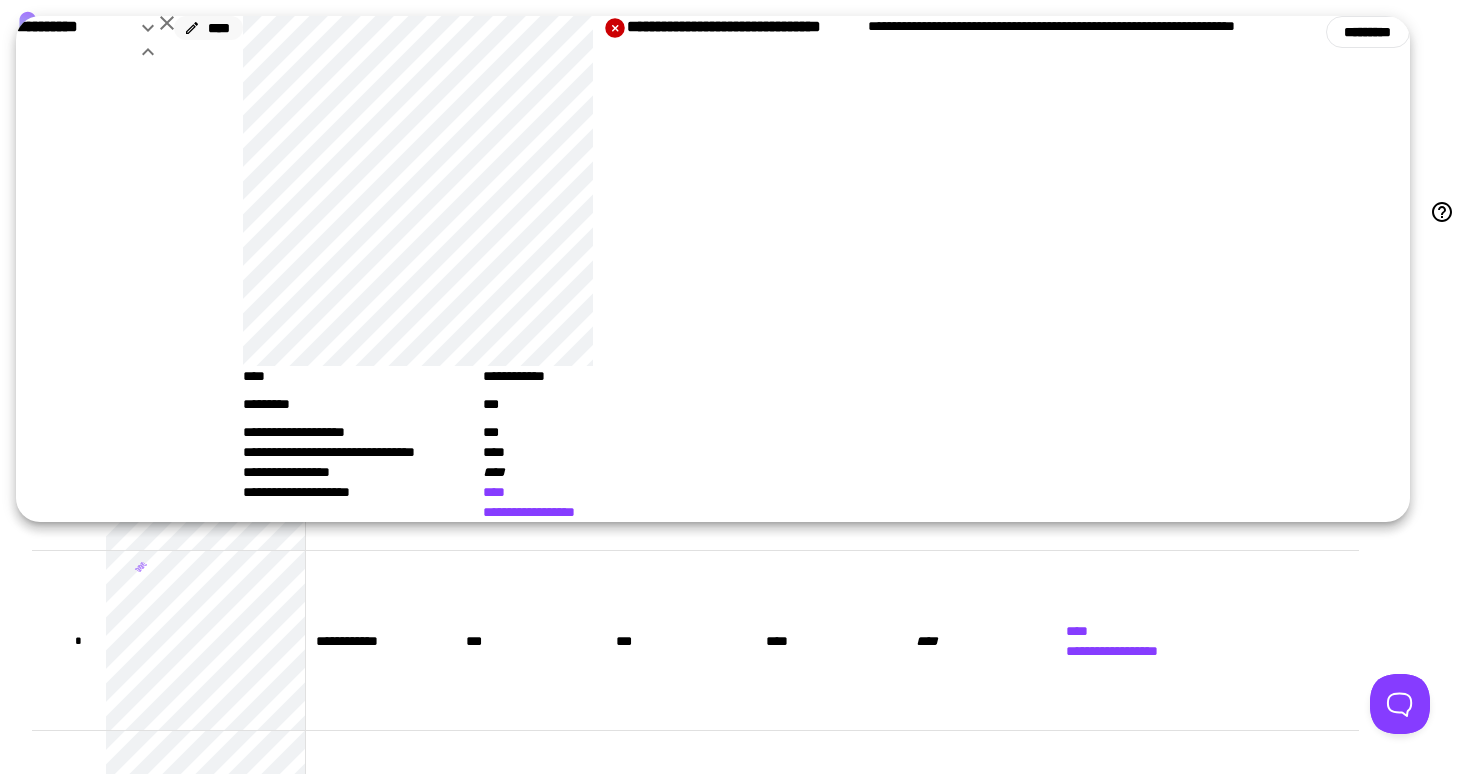click on "****" at bounding box center (208, 28) 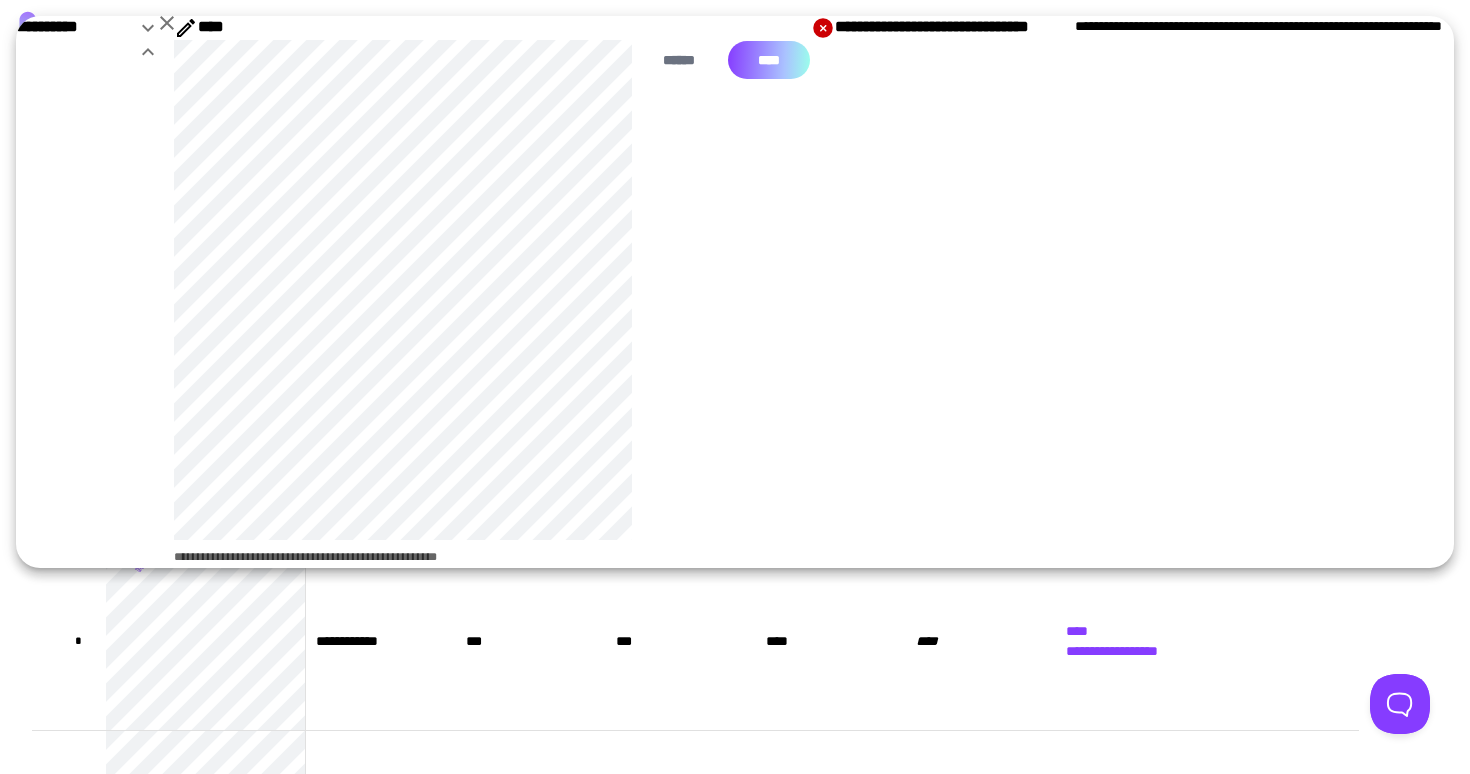 click on "****" at bounding box center (769, 60) 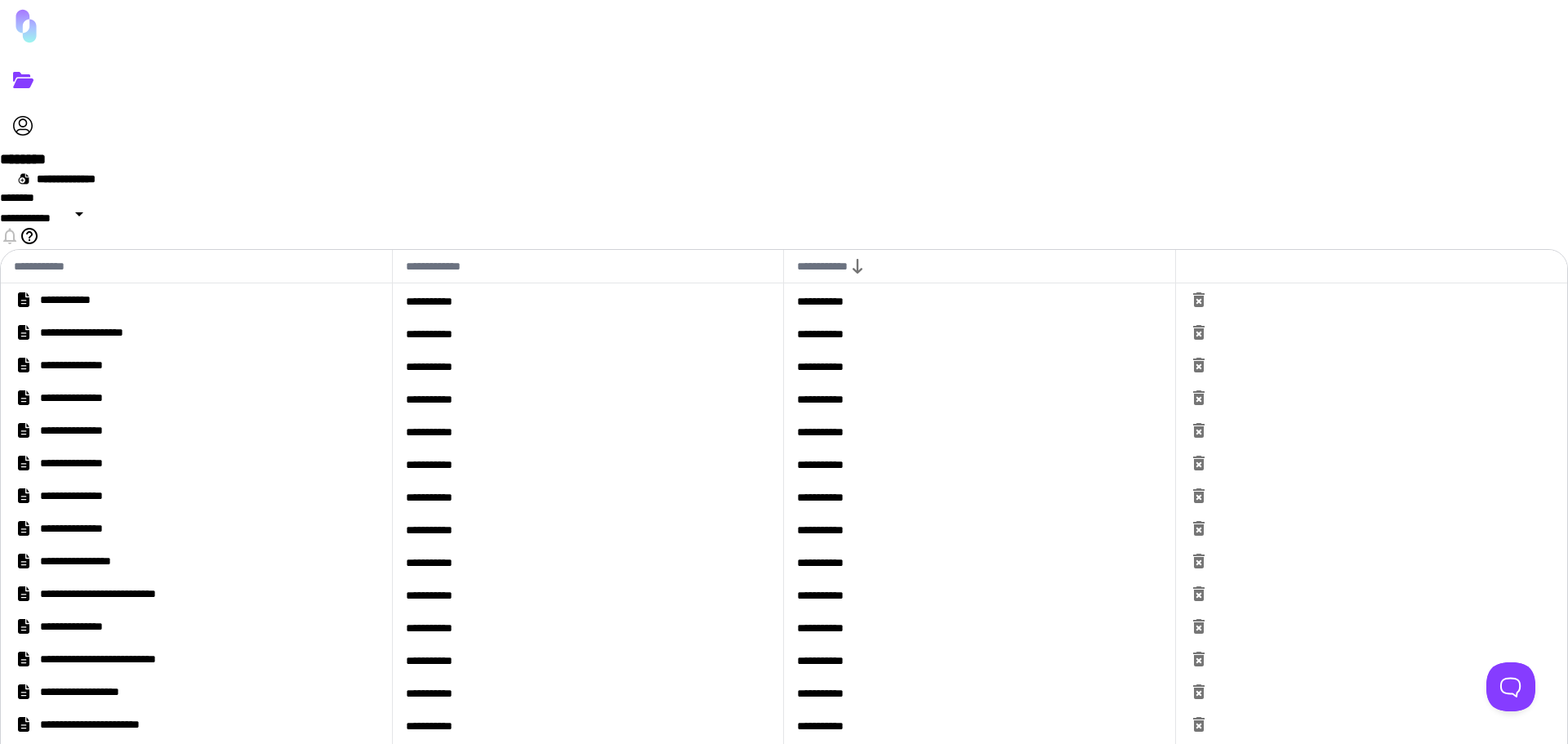 scroll, scrollTop: 0, scrollLeft: 0, axis: both 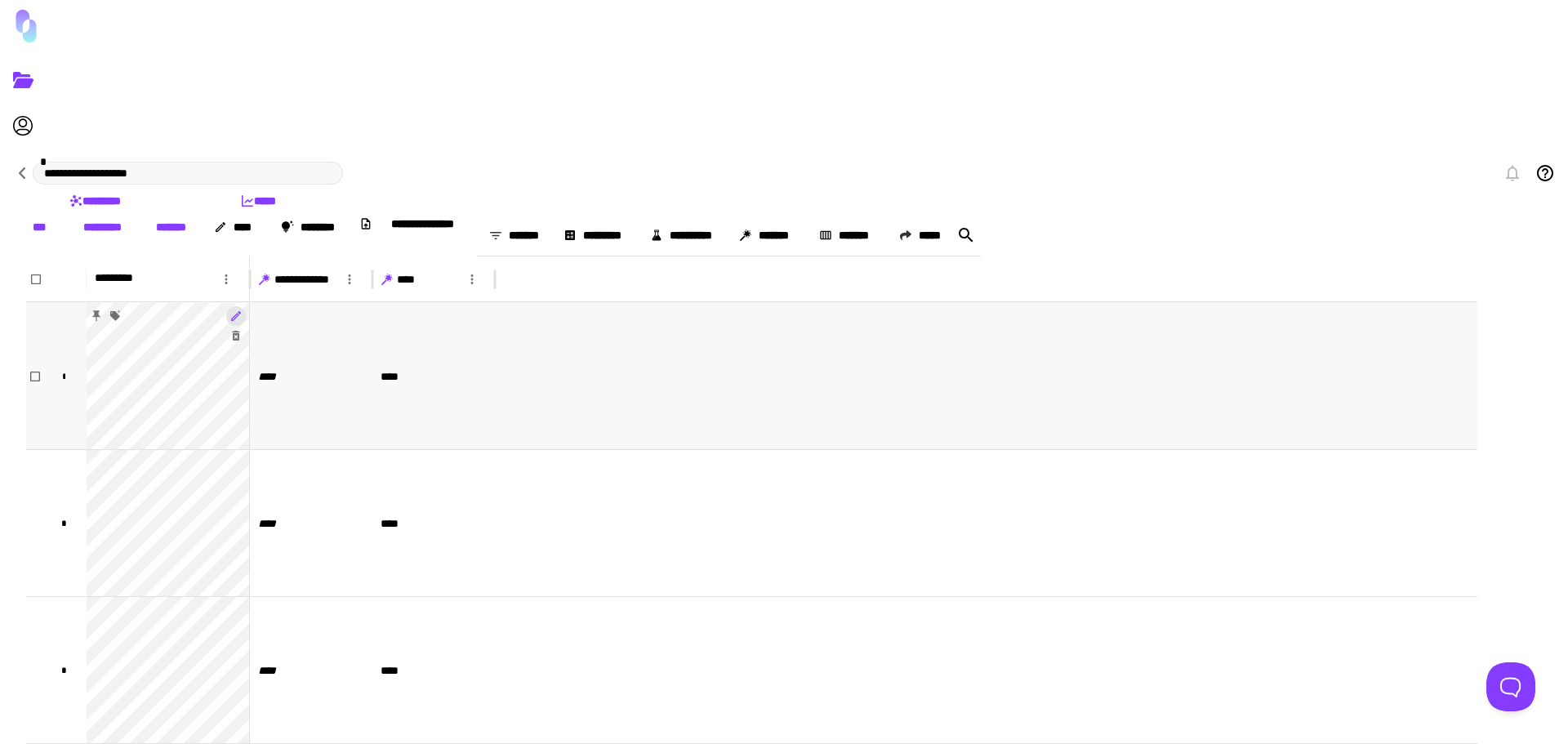 click 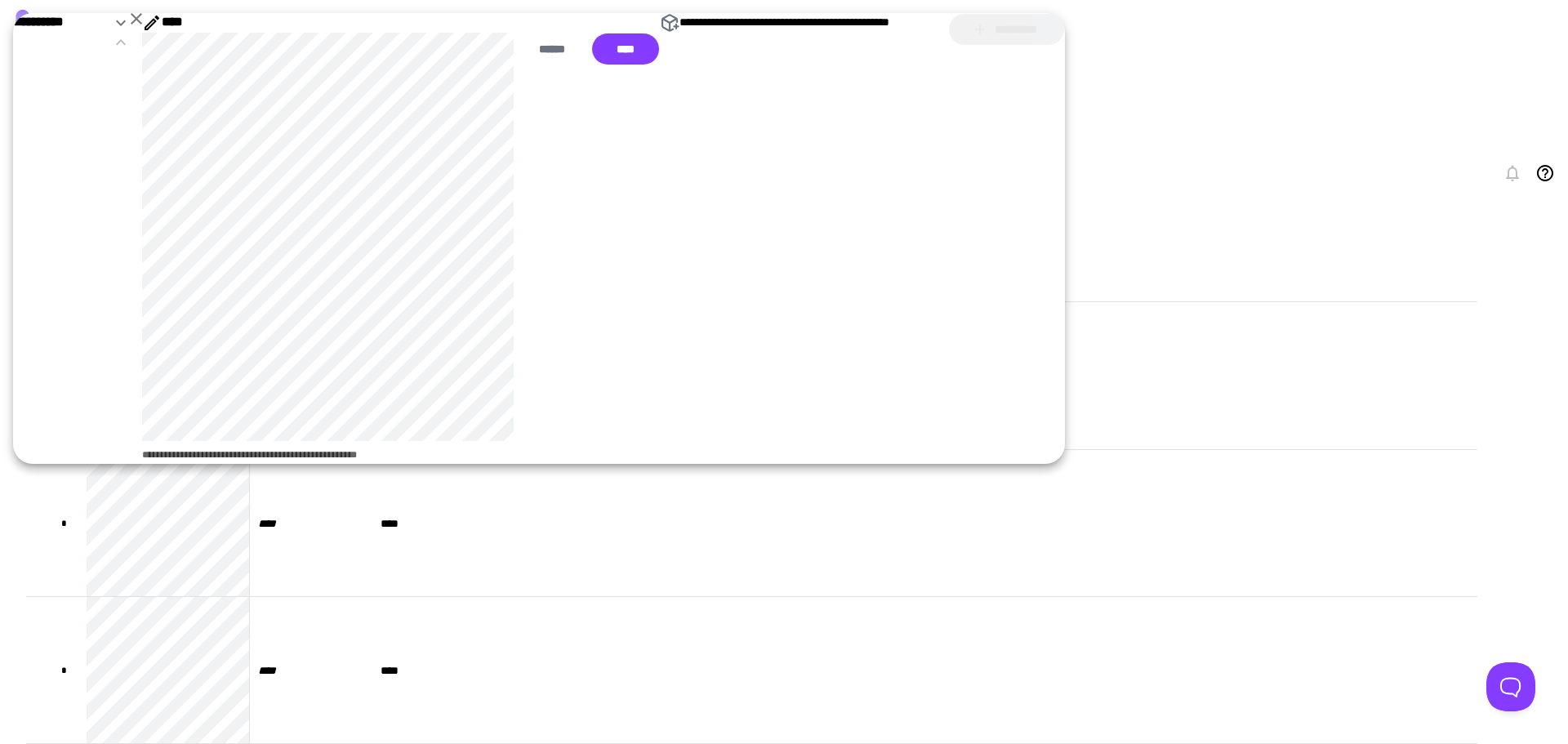 click 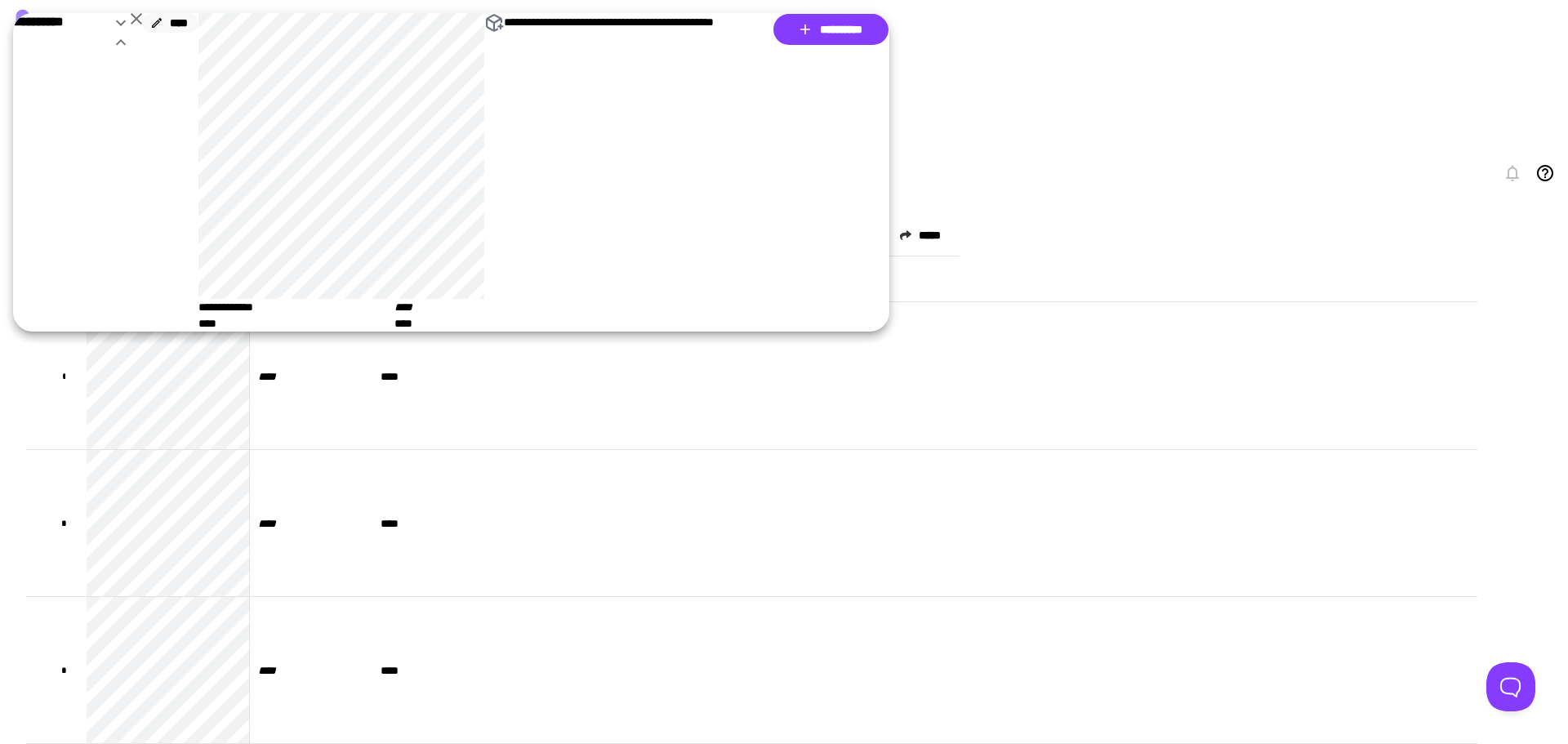 click on "****" at bounding box center [170, 23] 